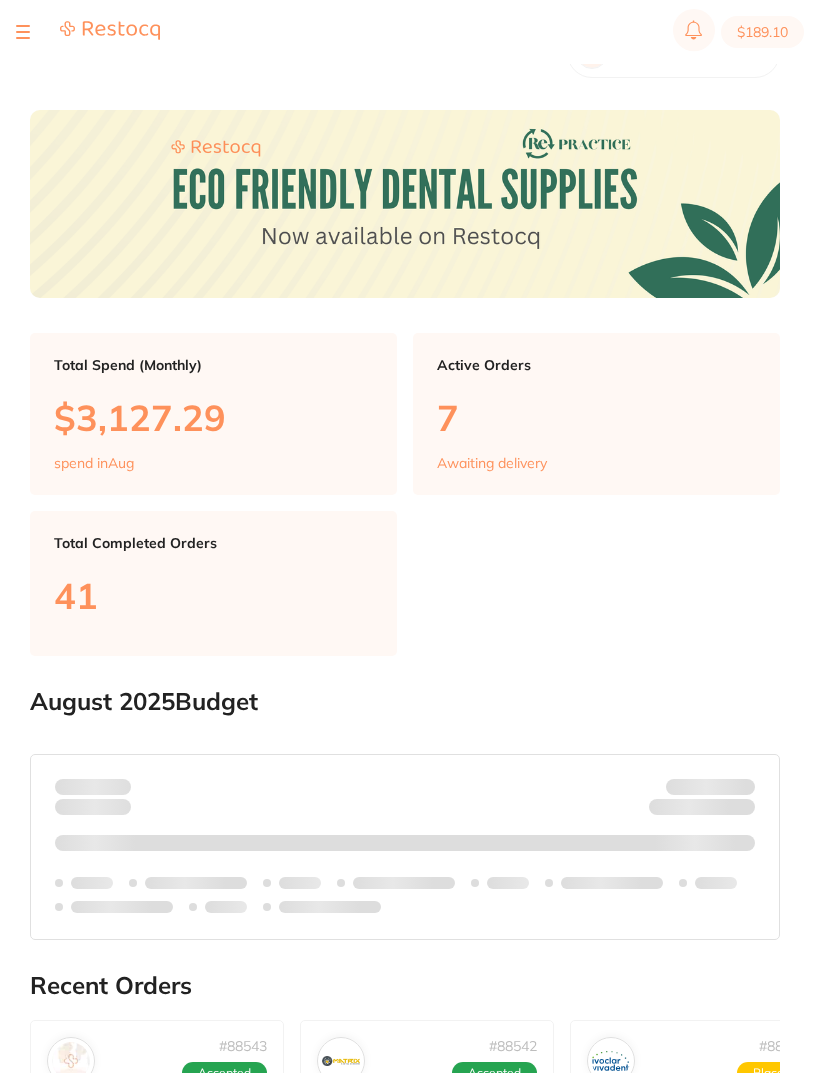 scroll, scrollTop: 0, scrollLeft: 0, axis: both 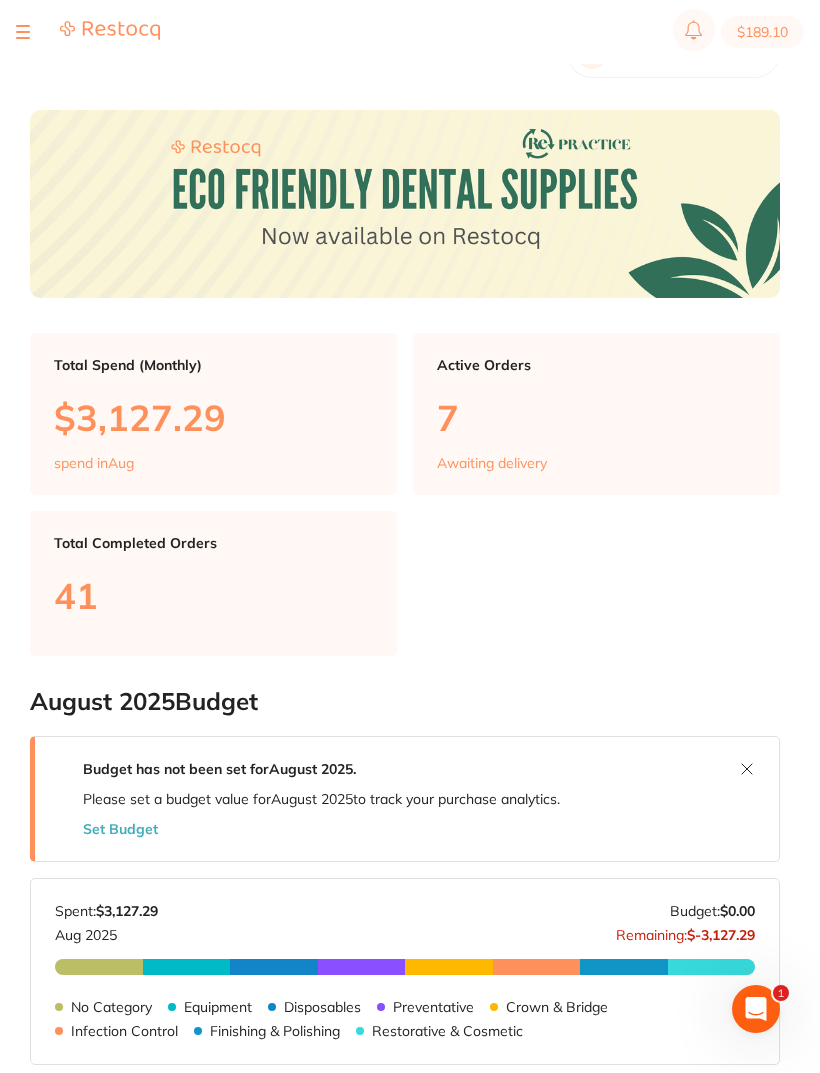 click on "Dashboard Welcome back,  [FIRST]   [LAST] Riviera Dental Care Total Spend (Monthly) $3,127.29 spend in  Aug Active Orders 7 Awaiting delivery Total Completed Orders  41 August [YEAR]  Budget Budget has not been set for  August [YEAR] . Please set a budget value for  August [YEAR]  to track your purchase analytics. Set Budget Aug [YEAR] Budget:  $0.00 Spent:  $3,127.29 Aug [YEAR] Budget:  $0.00 Remaining:  $-3,127.29 No Category $199.77 Equipment $458.70 Disposables $172.48 Preventative $96.45 Crown & Bridge $277.99 Infection Control $1,268.40 Finishing & Polishing $51.50 Restorative & Cosmetic $602.00 No Category Equipment Disposables Preventative Crown & Bridge Infection Control Finishing & Polishing Restorative & Cosmetic Recent Orders # 88543 Accepted Date Aug 1 [YEAR], 15:54 Supplier Adam Dental Total Value $176.52 Manage Order # 88542 Accepted Date Aug 1 [YEAR], 15:54 Supplier Matrixdental Total Value $1,294.37 Manage Order # 88541 Placed Date Aug 1 [YEAR], 15:54 Supplier Ivoclar Vivadent Total Value $1,656.40 # 87970" at bounding box center [425, 980] 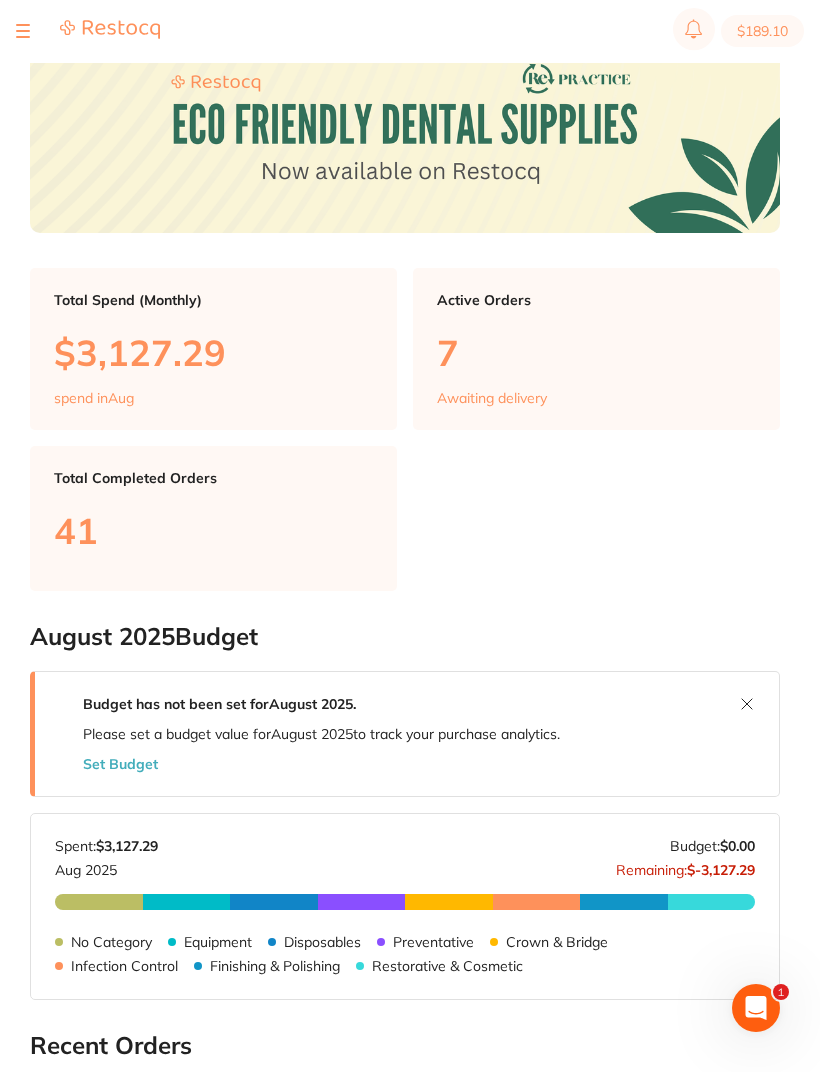 scroll, scrollTop: 65, scrollLeft: 0, axis: vertical 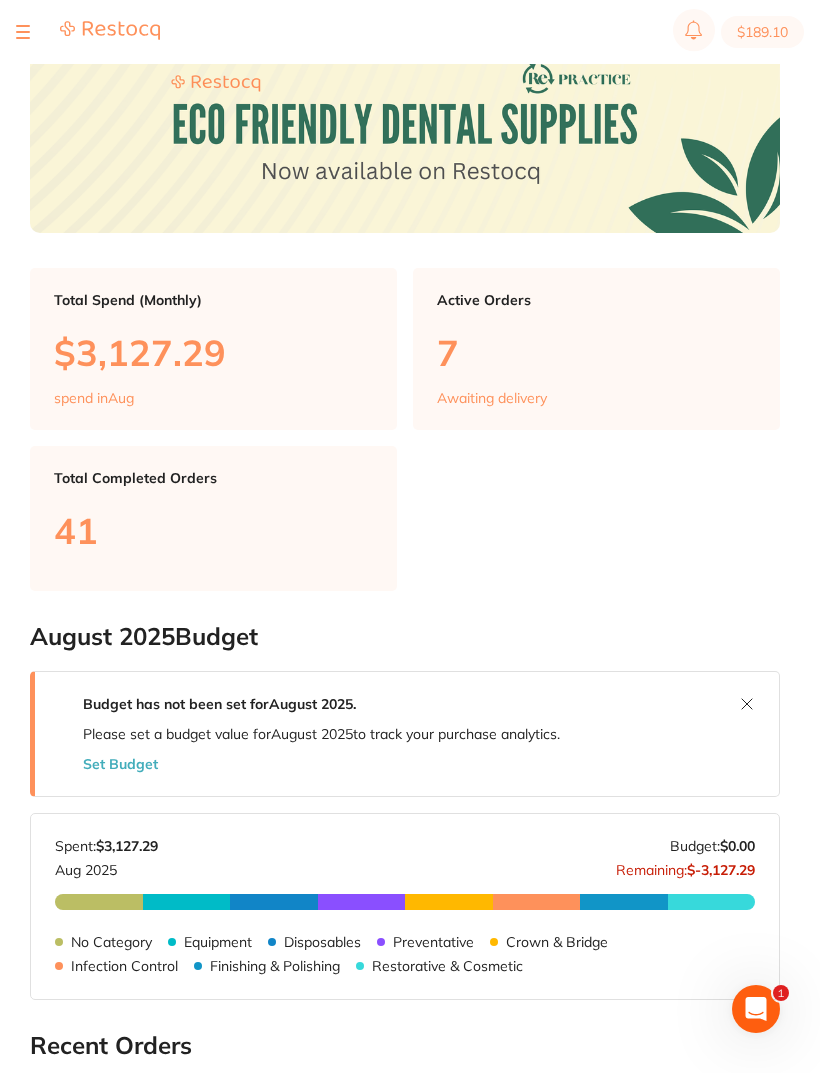 click on "$189.10" at bounding box center [410, 32] 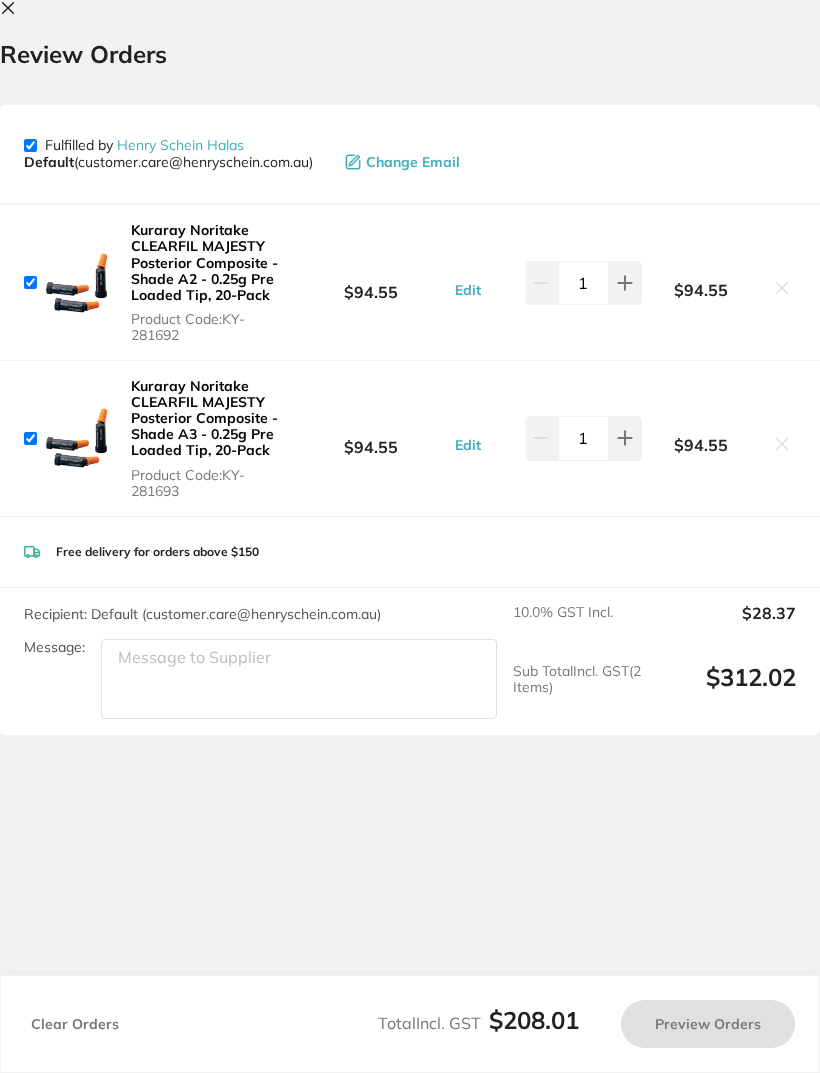 scroll, scrollTop: 0, scrollLeft: 0, axis: both 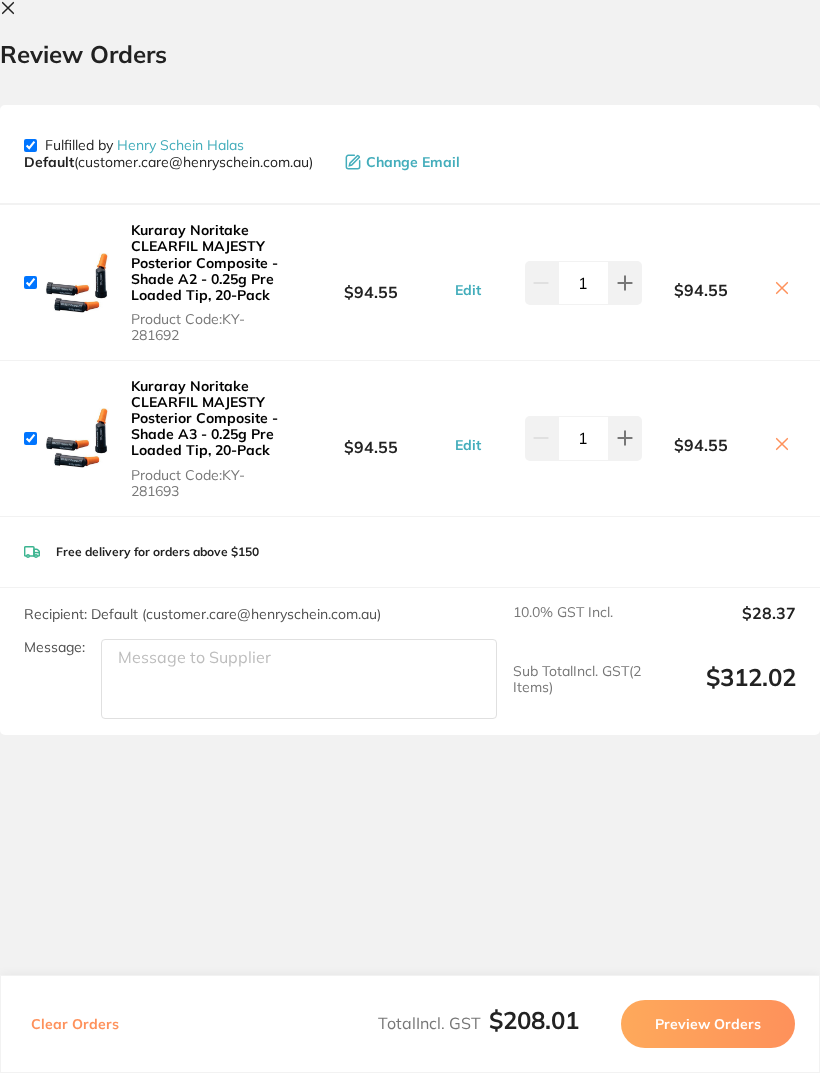 click at bounding box center [12, 9] 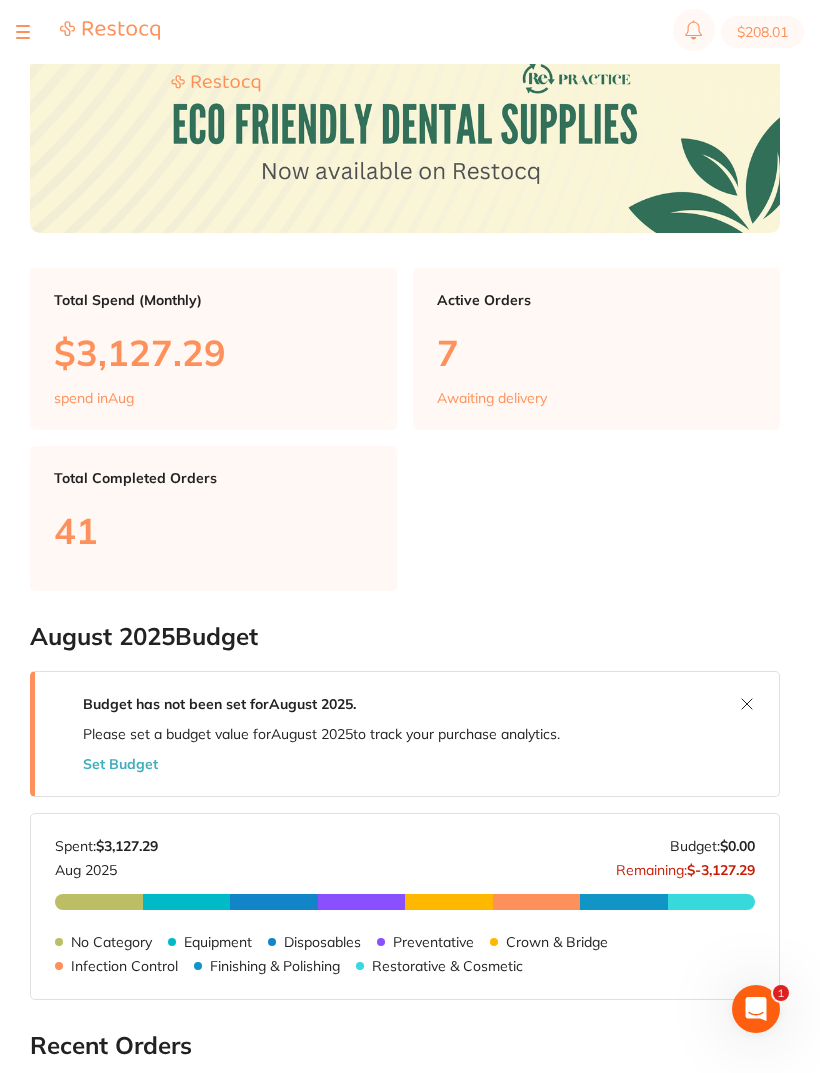 click at bounding box center (23, 32) 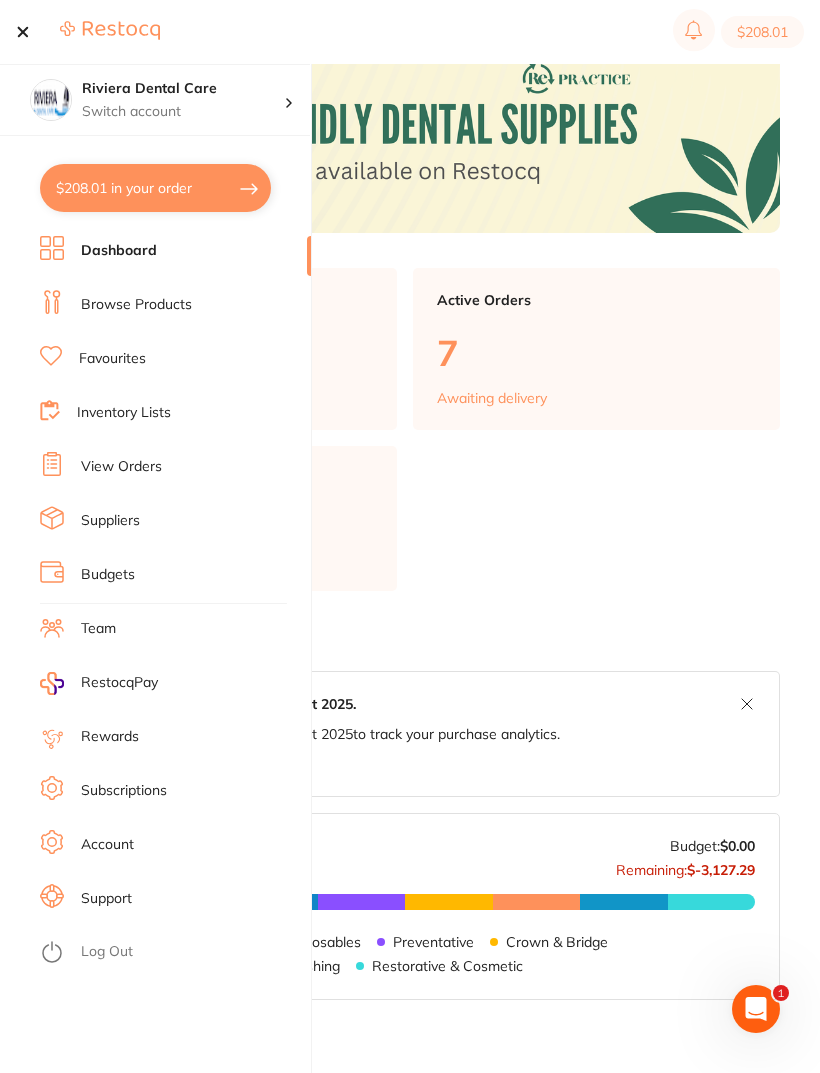 click on "Inventory Lists" at bounding box center (124, 413) 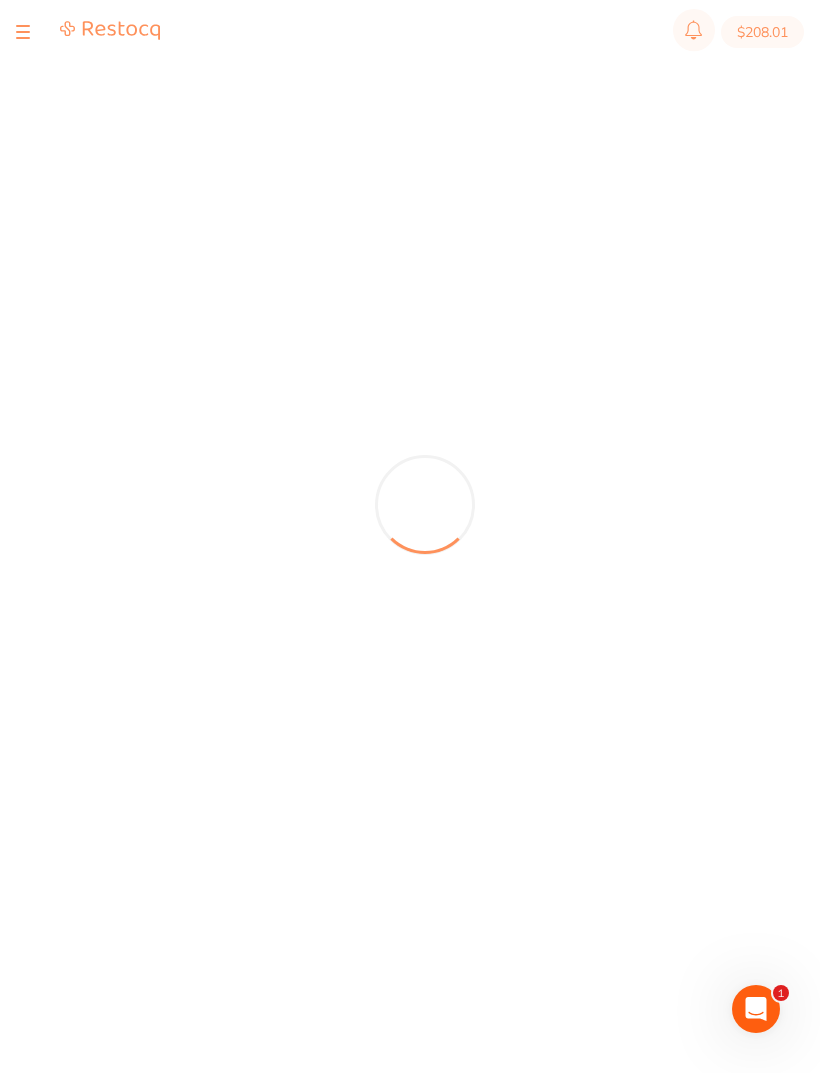 scroll, scrollTop: 0, scrollLeft: 0, axis: both 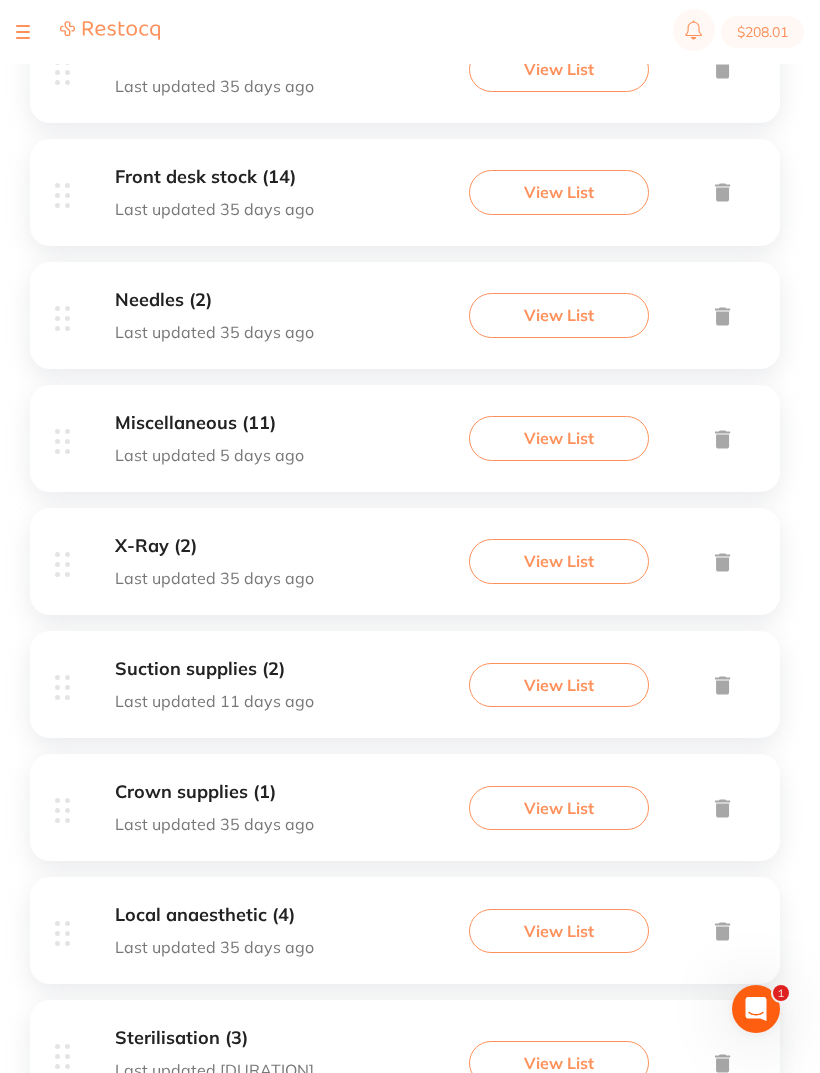 click on "View List" at bounding box center [559, 931] 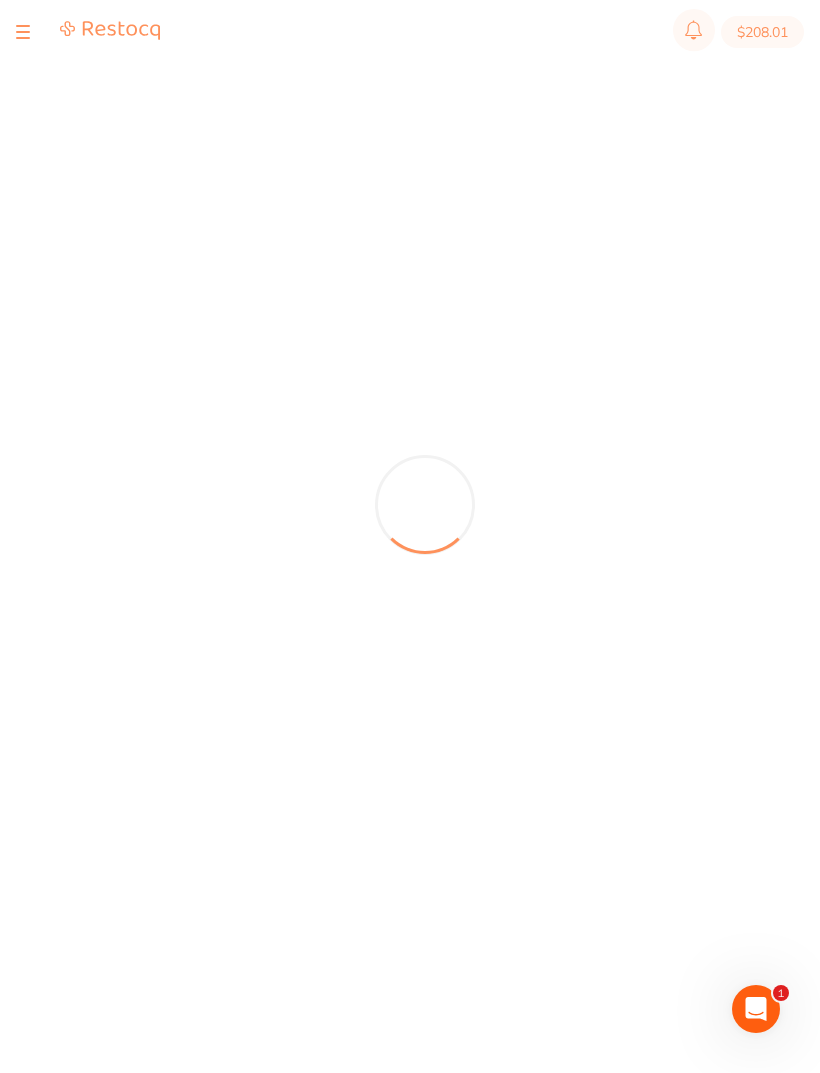 scroll, scrollTop: 0, scrollLeft: 0, axis: both 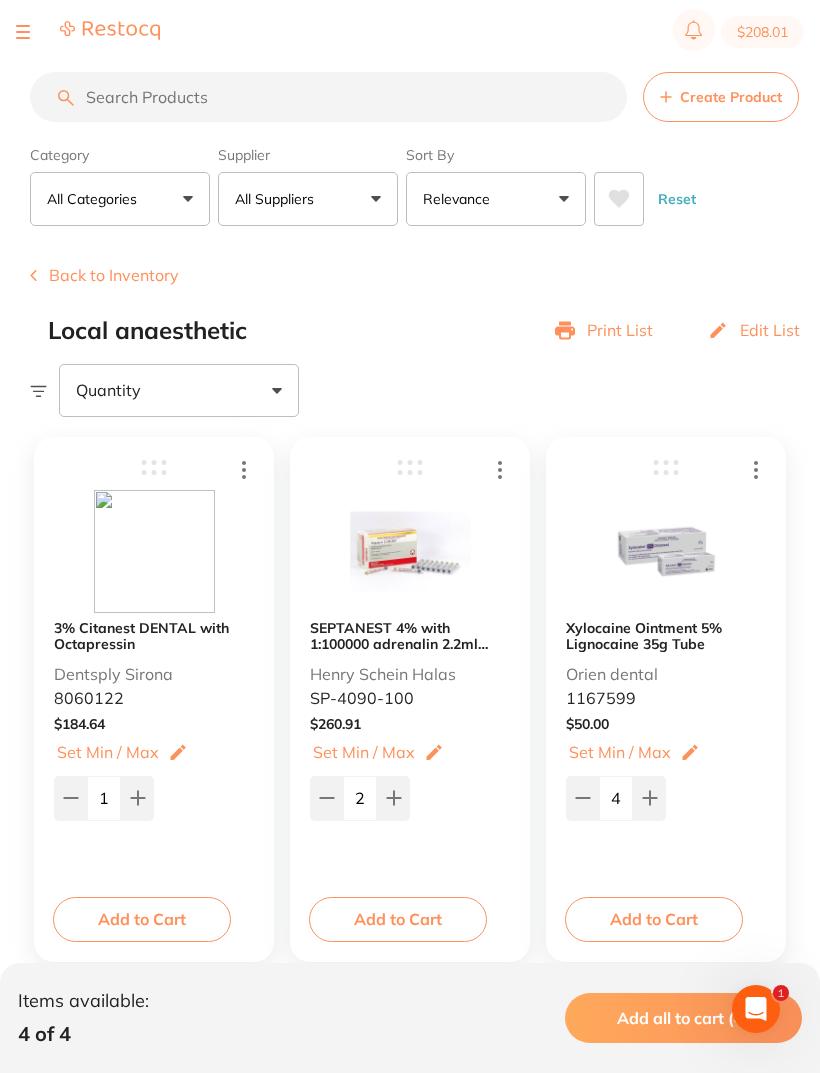 click at bounding box center (410, 551) 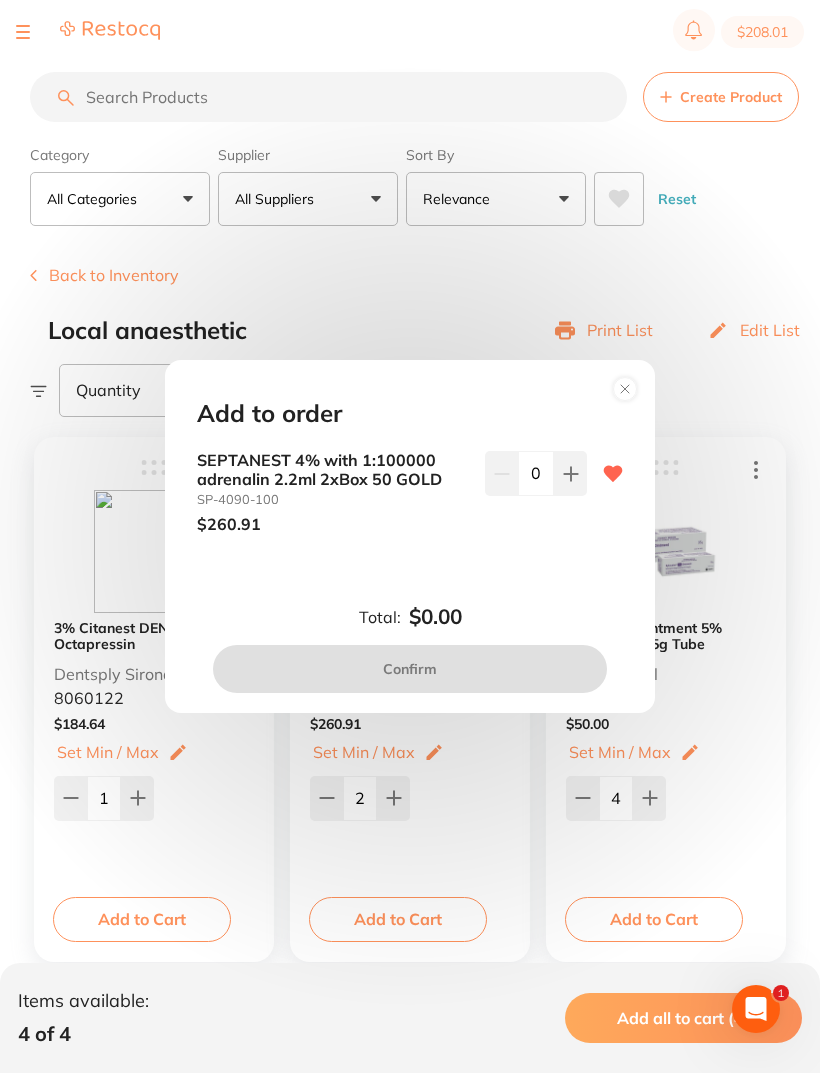 scroll, scrollTop: 0, scrollLeft: 0, axis: both 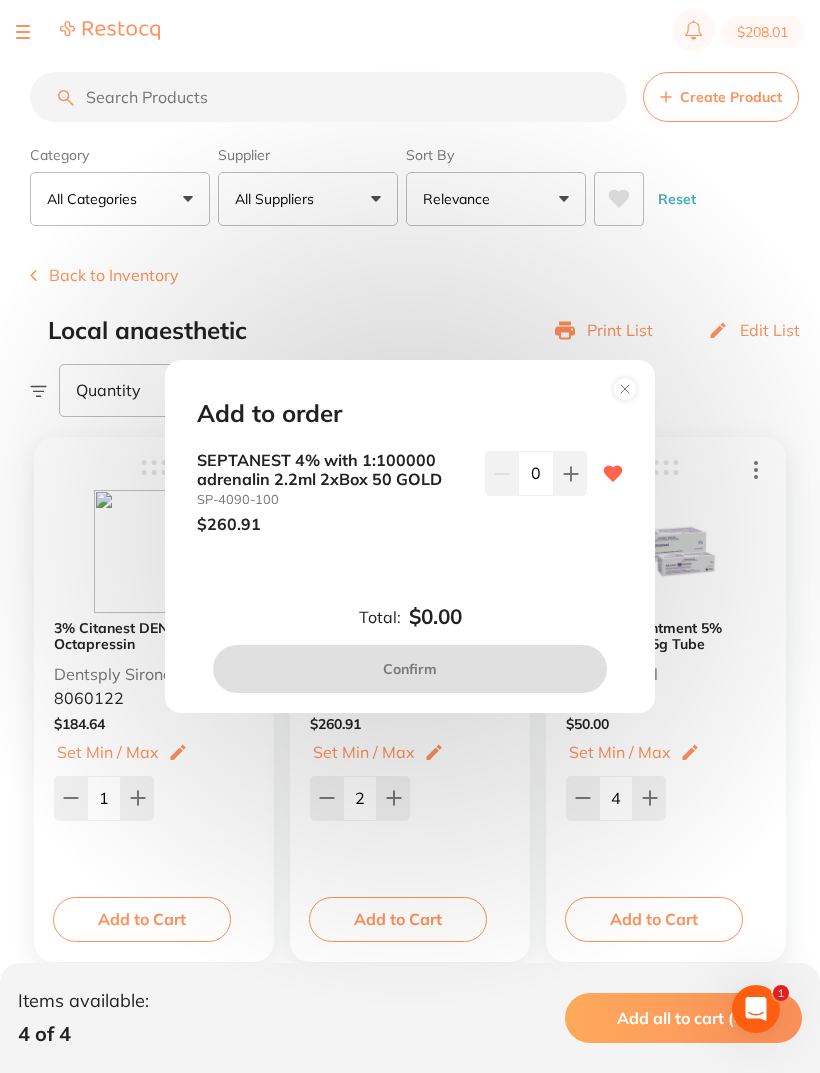 click 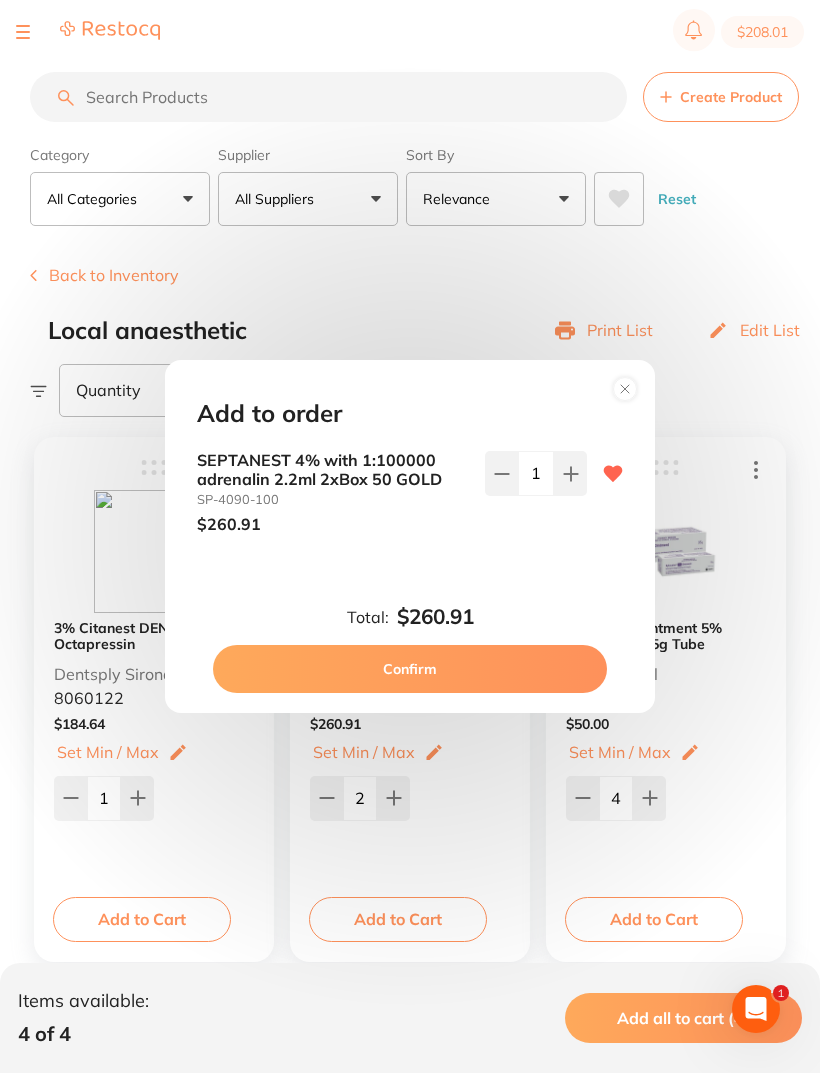 click 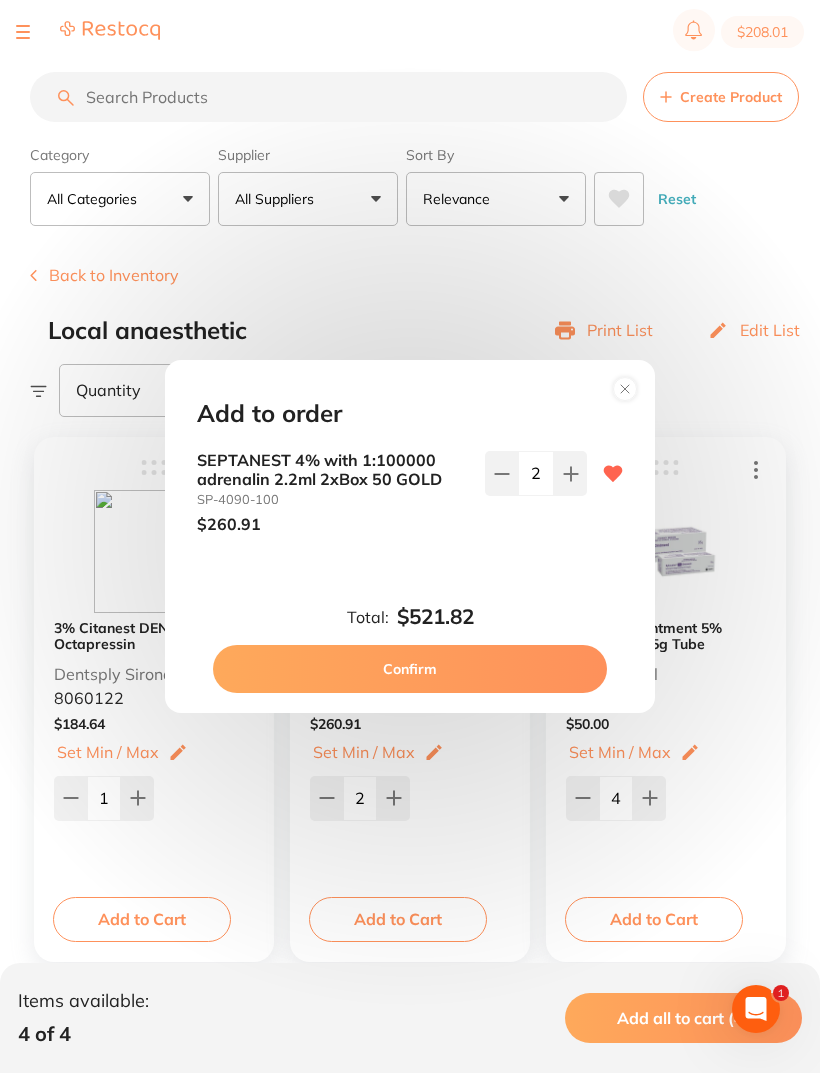 click 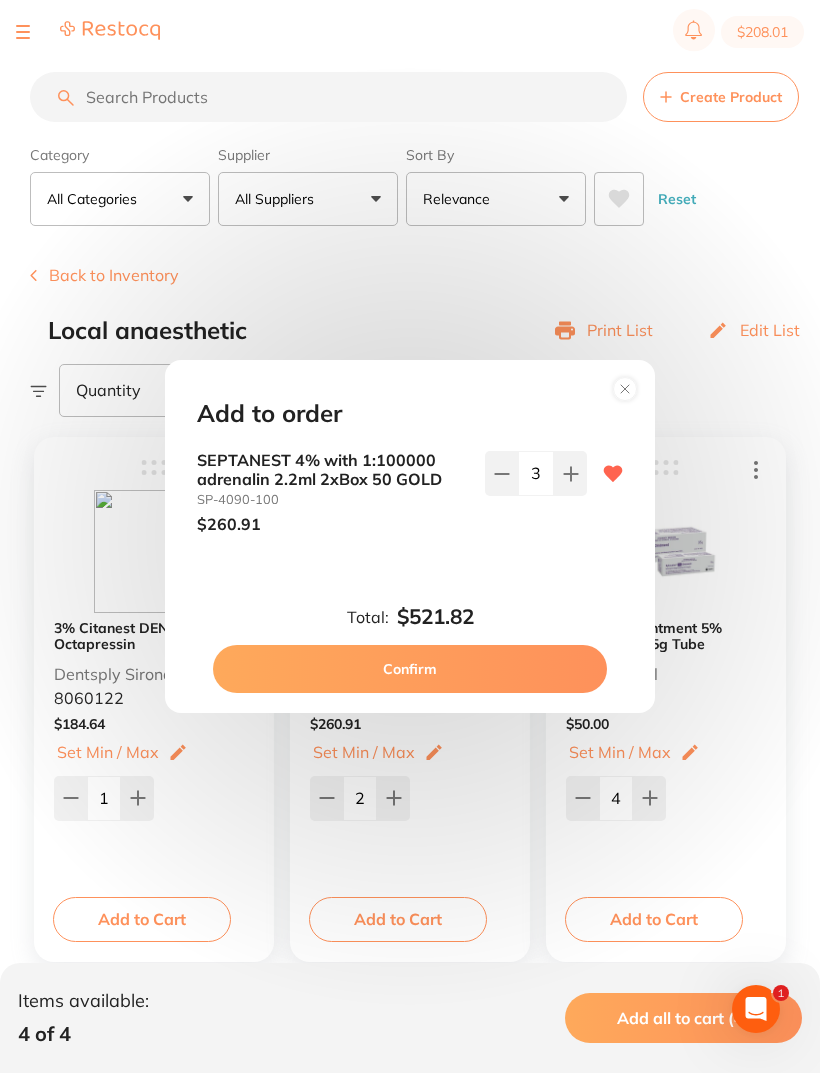 click 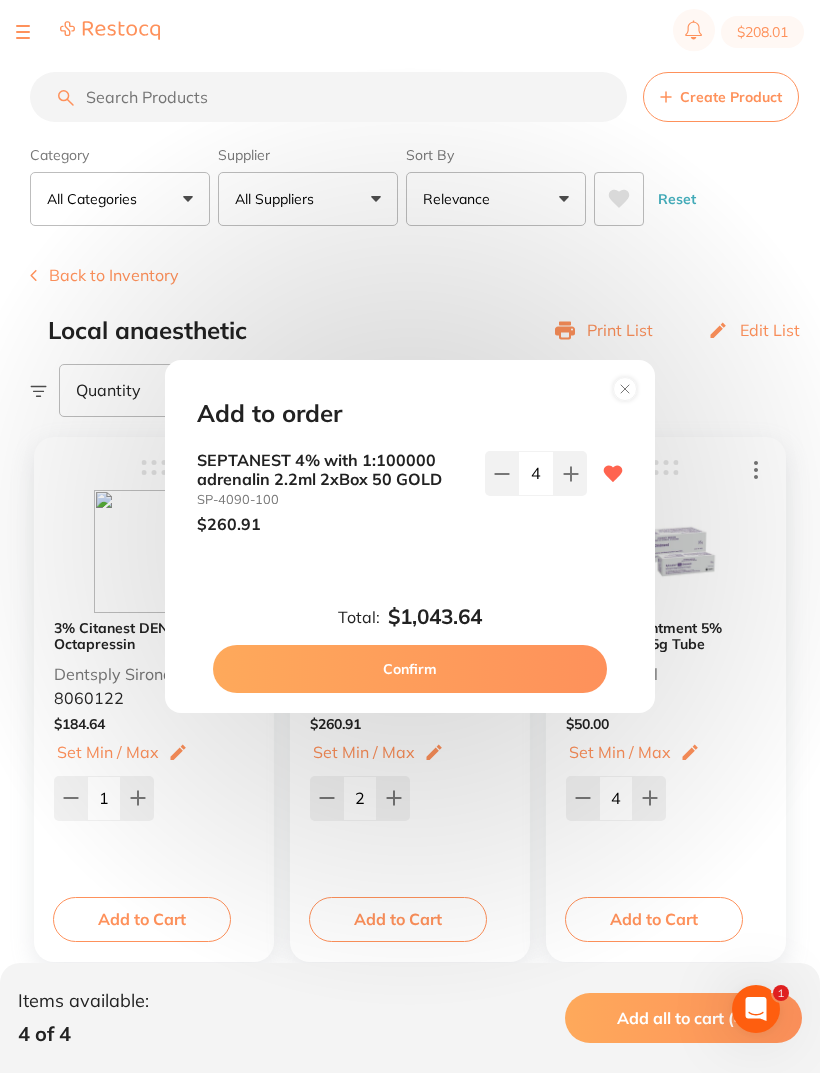 click at bounding box center [501, 473] 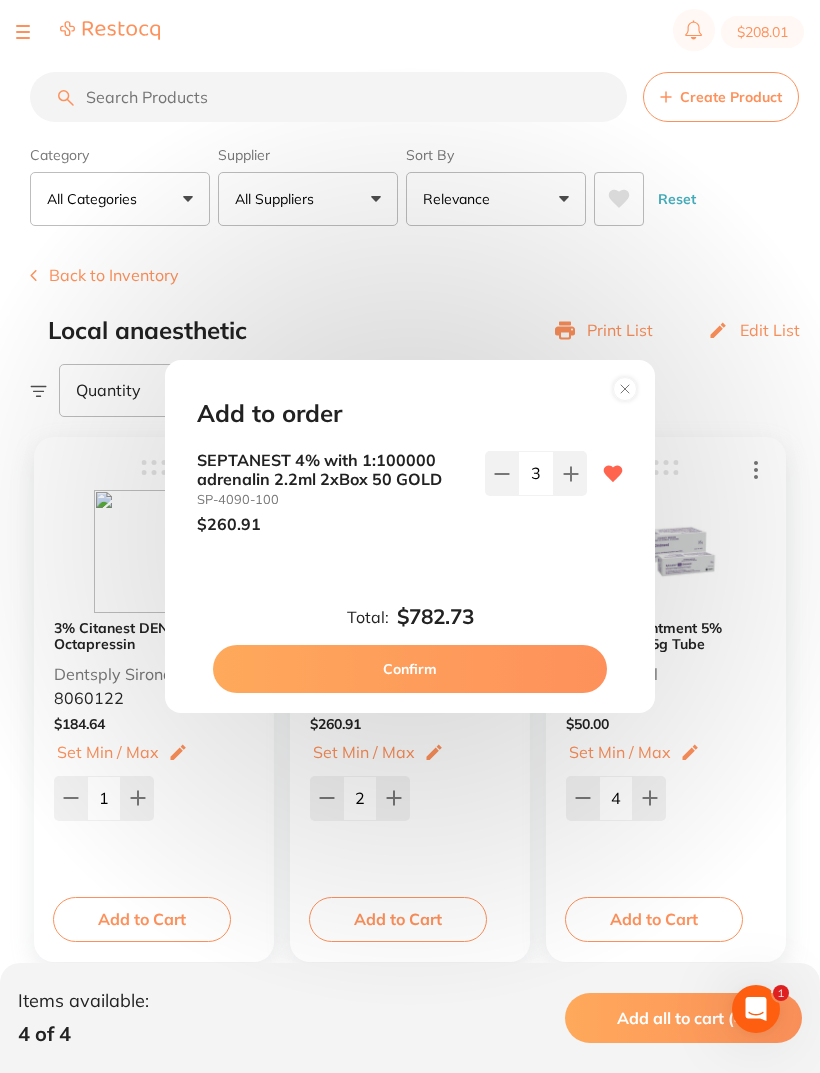 click at bounding box center [501, 473] 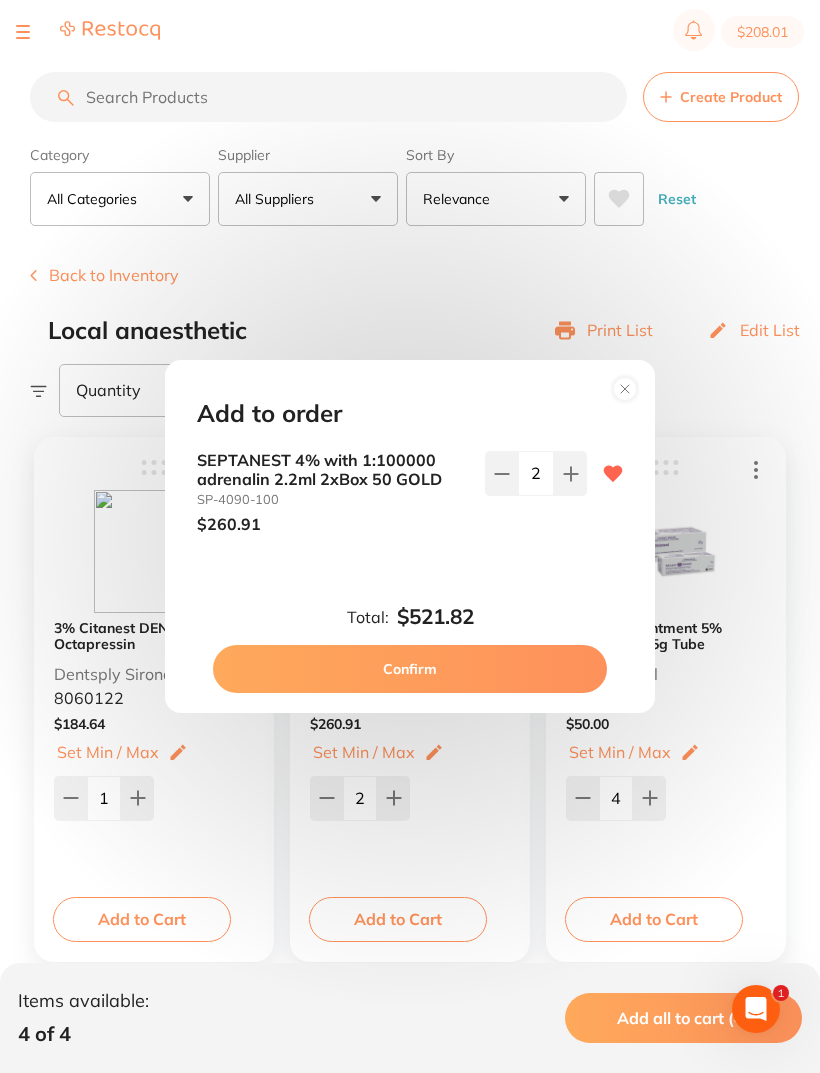 click 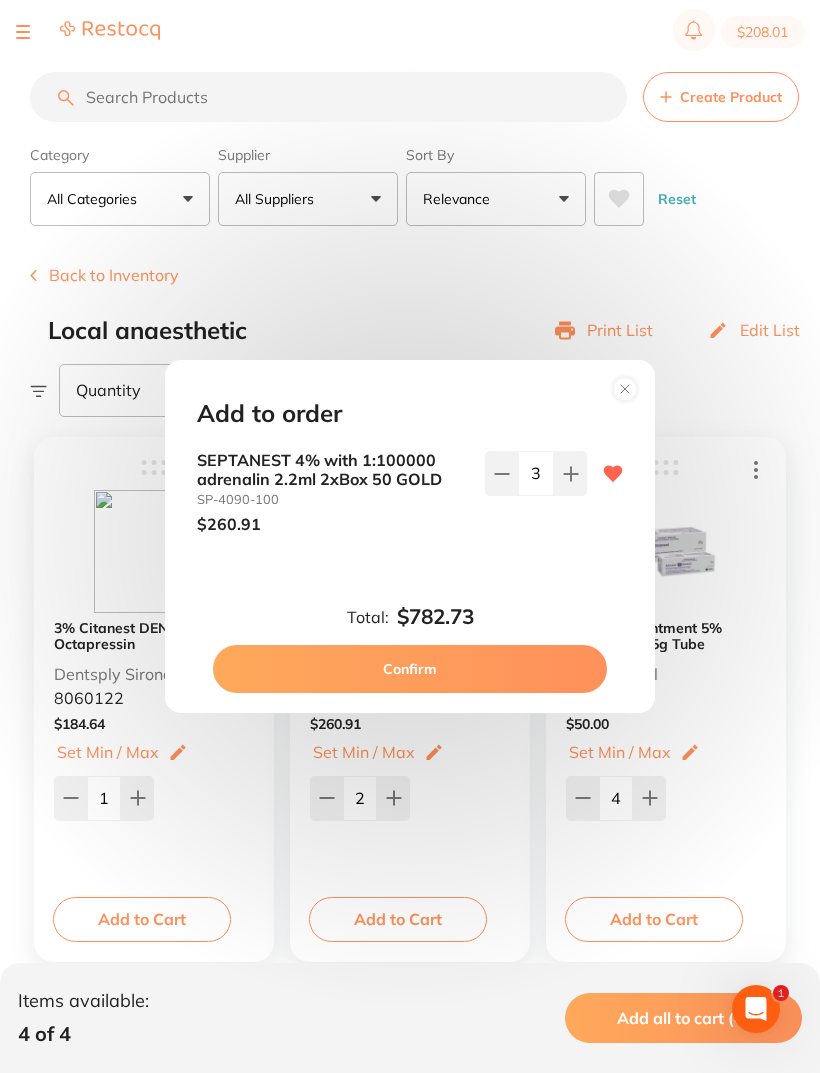 click 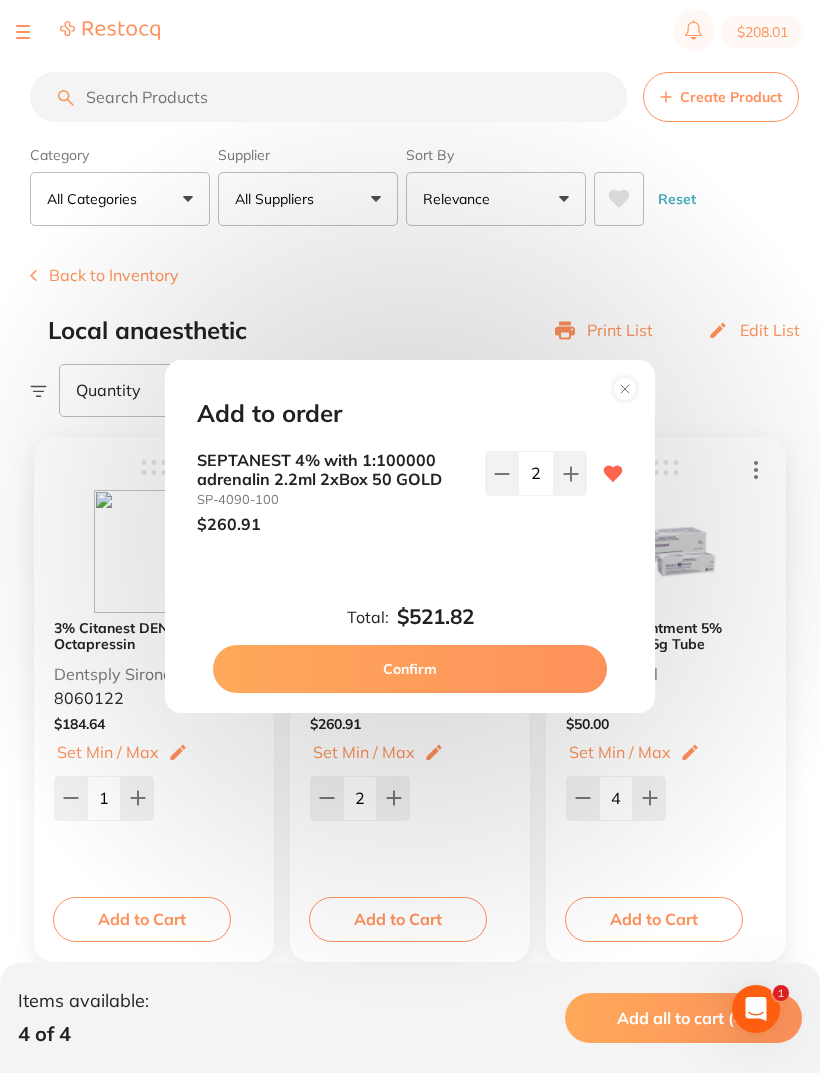 click on "Confirm" at bounding box center (410, 669) 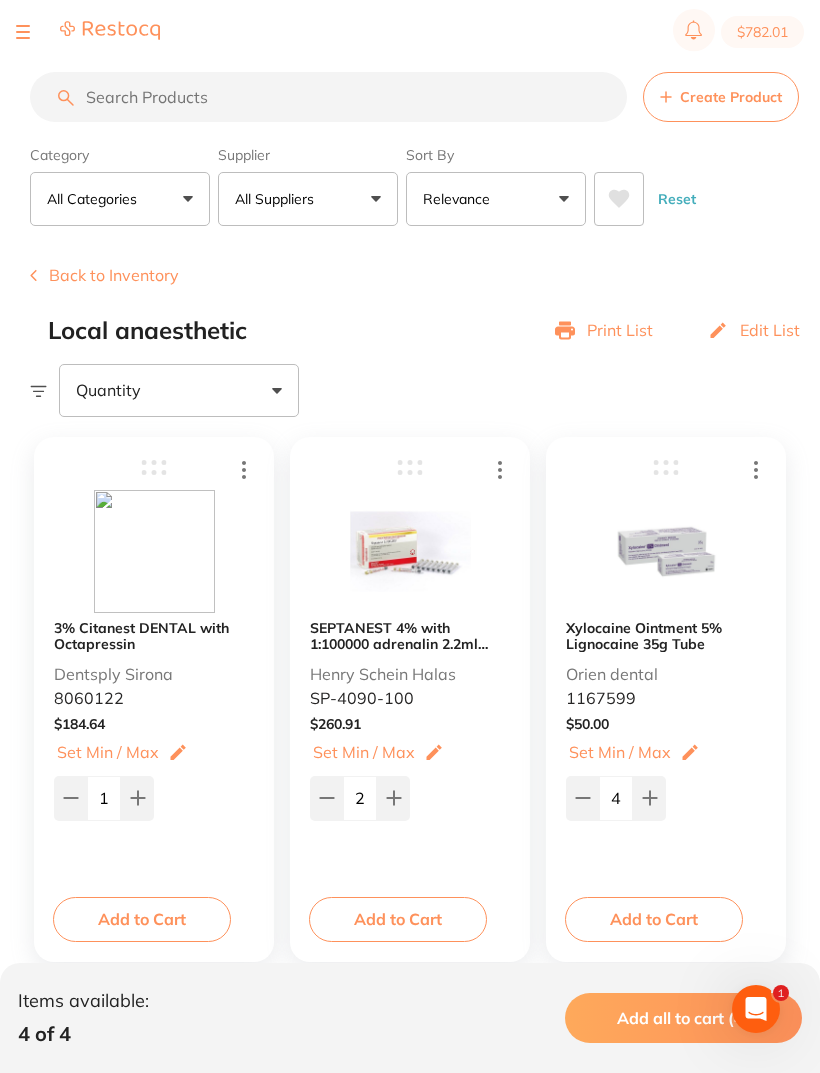 click on "$782.01" at bounding box center (762, 32) 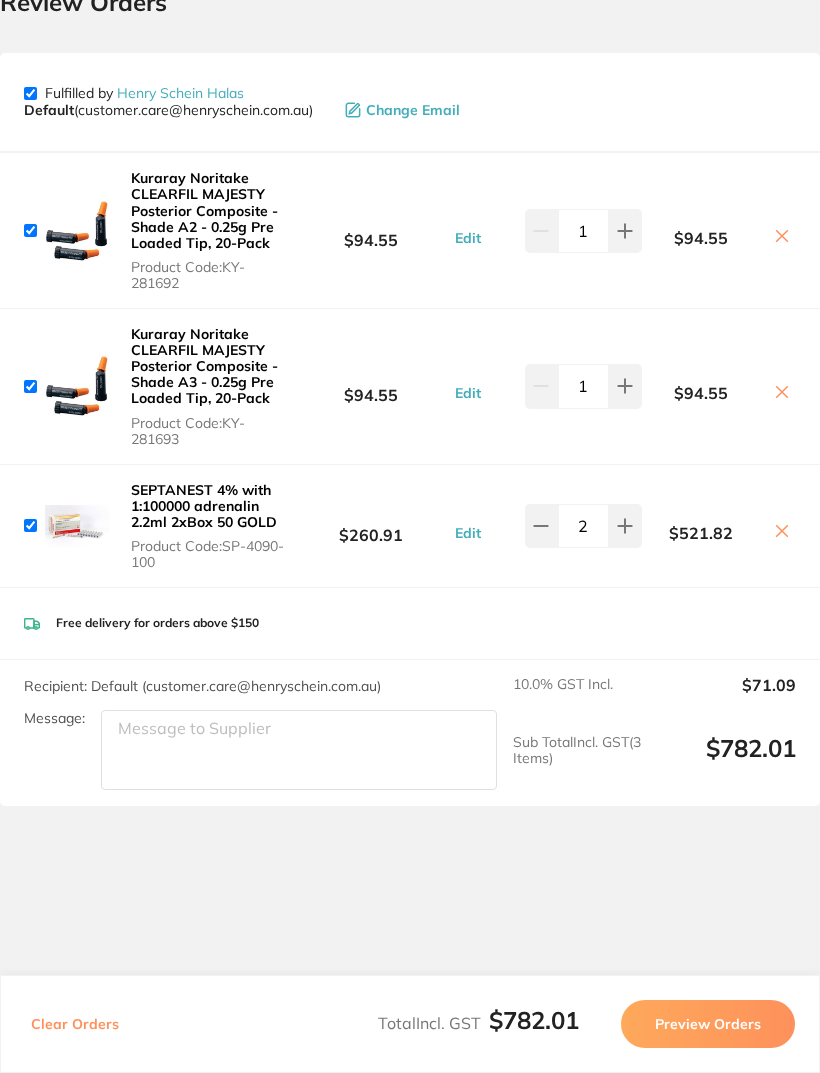 scroll, scrollTop: 51, scrollLeft: 0, axis: vertical 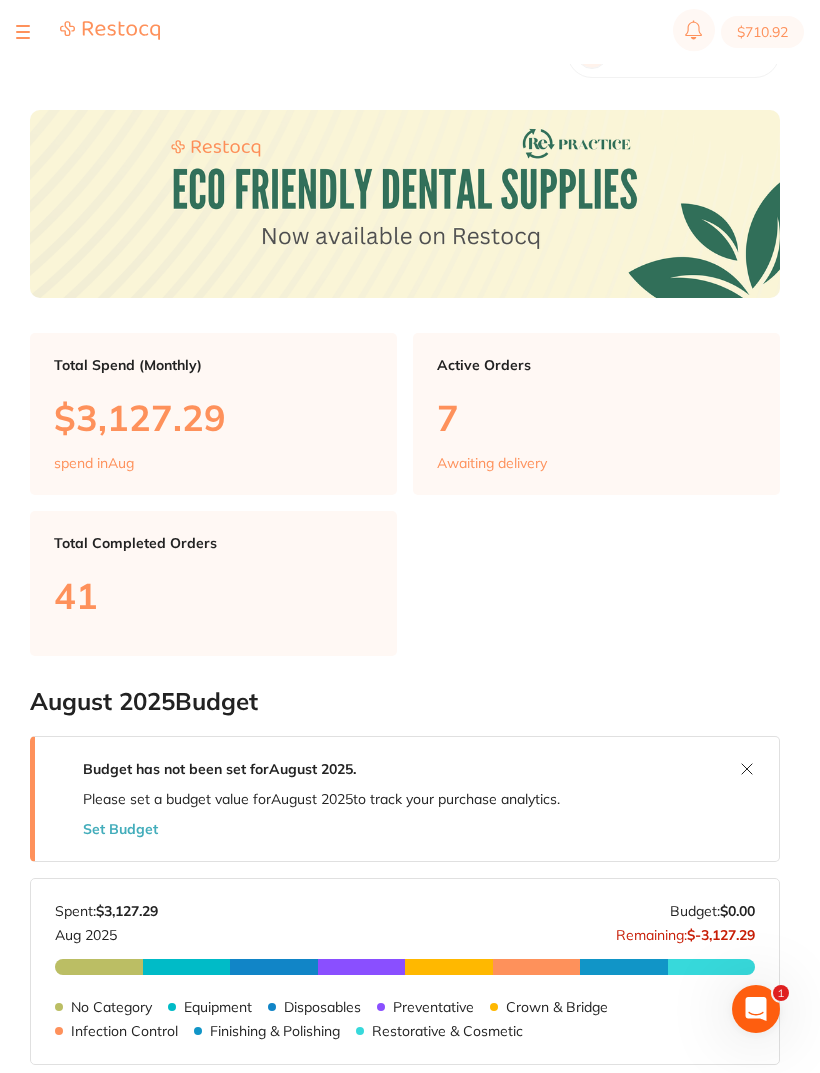 click on "$710.92 Riviera Dental Care Switch account Riviera Dental Care $710.92 in your order Dashboard Browse Products Favourites Inventory Lists View Orders Suppliers Budgets Team RestocqPay Rewards Subscriptions Account Support Log Out Dashboard Welcome back, Riviera Dental Care Total Spend (Monthly) $3,127.29 spend in Aug Active Orders 7 Awaiting delivery Total Completed Orders 41 August [YEAR] Budget Budget has not been set for August [YEAR]. Please set a budget value for August [YEAR] to track your purchase analytics. Set Budget Aug [YEAR] Budget: $0.00 Spent: $3,127.29 Aug [YEAR] Budget: $0.00 Remaining: $-3,127.29 No Category $199.77 Equipment $458.70 Disposables $172.48 Preventative $96.45 Crown & Bridge $277.99 Infection Control $1,268.40 Finishing & Polishing $51.50 Restorative & Cosmetic $602.00 No Category Equipment Disposables Preventative Crown & Bridge Infection Control Finishing & Polishing Restorative & Cosmetic Recent Orders # 88543 Accepted Date Aug 1 [YEAR], 15:54 Supplier # #" at bounding box center [410, 504] 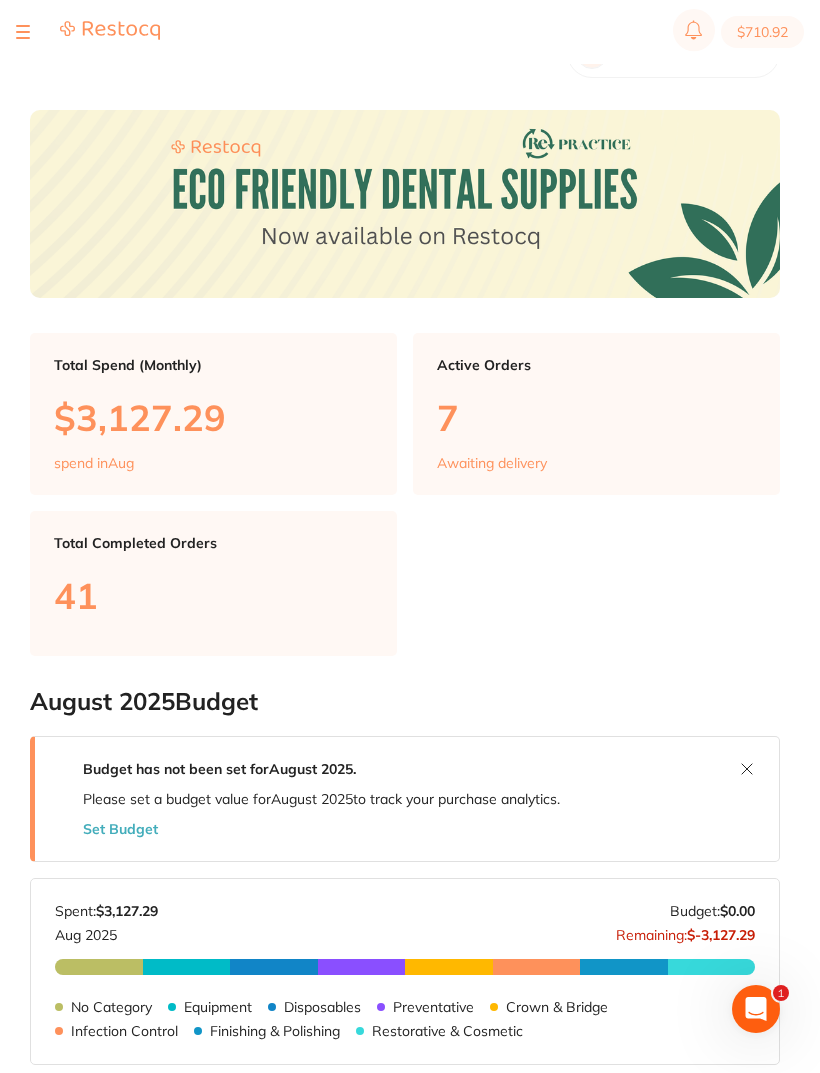 click on "Dashboard Welcome back,  [FIRST]   [LAST] Riviera Dental Care Total Spend (Monthly) $3,127.29 spend in  Aug Active Orders 7 Awaiting delivery Total Completed Orders  41 August [YEAR]  Budget Budget has not been set for  August [YEAR] . Please set a budget value for  August [YEAR]  to track your purchase analytics. Set Budget Aug [YEAR] Budget:  $0.00 Spent:  $3,127.29 Aug [YEAR] Budget:  $0.00 Remaining:  $-3,127.29 No Category $199.77 Equipment $458.70 Disposables $172.48 Preventative $96.45 Crown & Bridge $277.99 Infection Control $1,268.40 Finishing & Polishing $51.50 Restorative & Cosmetic $602.00 No Category Equipment Disposables Preventative Crown & Bridge Infection Control Finishing & Polishing Restorative & Cosmetic Recent Orders # 88543 Accepted Date Aug 1 [YEAR], 15:54 Supplier Adam Dental Total Value $176.52 Manage Order # 88542 Accepted Date Aug 1 [YEAR], 15:54 Supplier Matrixdental Total Value $1,294.37 Manage Order # 88541 Placed Date Aug 1 [YEAR], 15:54 Supplier Ivoclar Vivadent Total Value $1,656.40 # 87970" at bounding box center [425, 988] 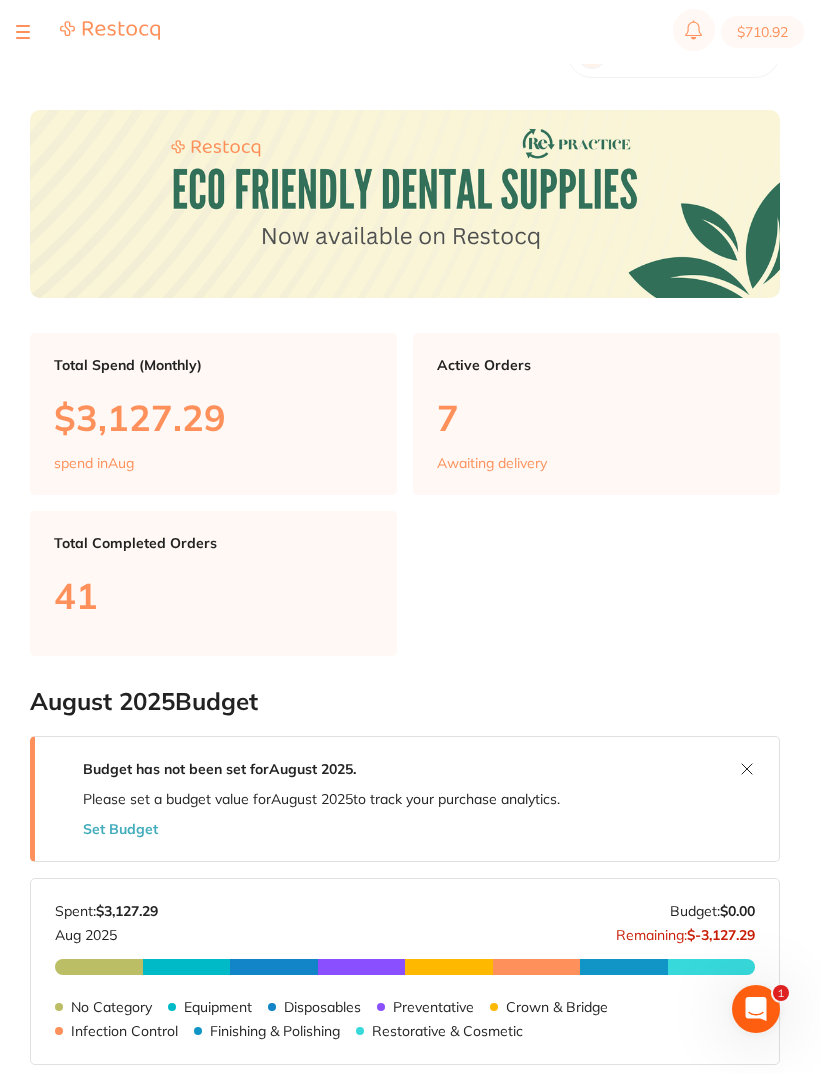 click on "$710.92 Riviera Dental Care Switch account Riviera Dental Care $710.92 in your order Dashboard Browse Products Favourites Inventory Lists View Orders Suppliers Budgets Team RestocqPay Rewards Subscriptions Account Support Log Out Dashboard Welcome back, Riviera Dental Care Total Spend (Monthly) $3,127.29 spend in Aug Active Orders 7 Awaiting delivery Total Completed Orders 41 August [YEAR] Budget Budget has not been set for August [YEAR]. Please set a budget value for August [YEAR] to track your purchase analytics. Set Budget Aug [YEAR] Budget: $0.00 Spent: $3,127.29 Aug [YEAR] Budget: $0.00 Remaining: $-3,127.29 No Category $199.77 Equipment $458.70 Disposables $172.48 Preventative $96.45 Crown & Bridge $277.99 Infection Control $1,268.40 Finishing & Polishing $51.50 Restorative & Cosmetic $602.00 No Category Equipment Disposables Preventative Crown & Bridge Infection Control Finishing & Polishing Restorative & Cosmetic Recent Orders # 88543 Accepted Date Aug 1 [YEAR], 15:54 Supplier # #" at bounding box center (410, 504) 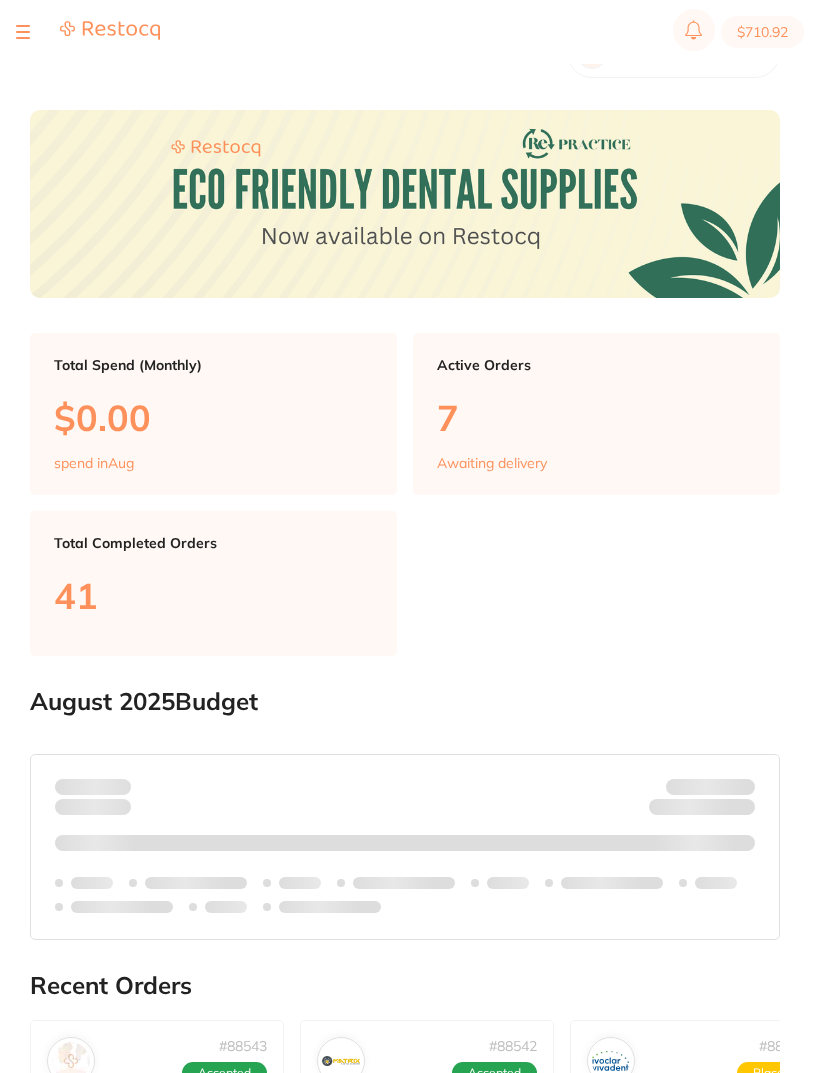 scroll, scrollTop: 0, scrollLeft: 0, axis: both 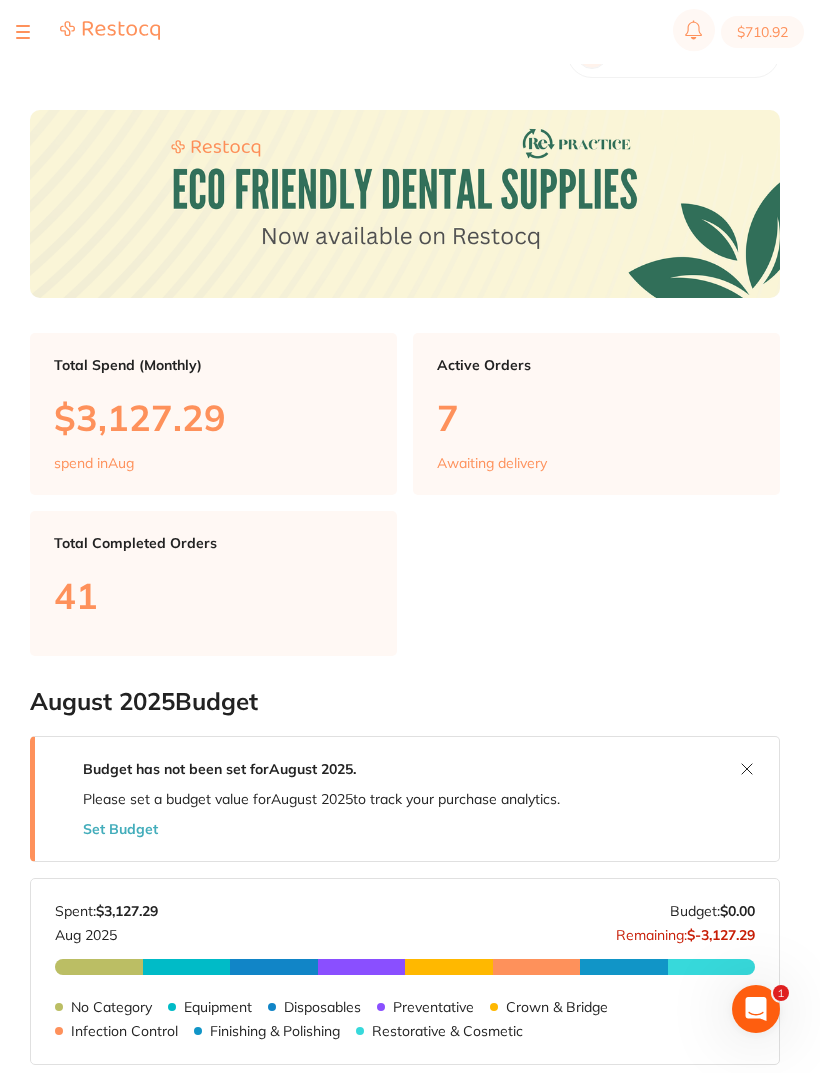 click on "$710.92" at bounding box center [762, 32] 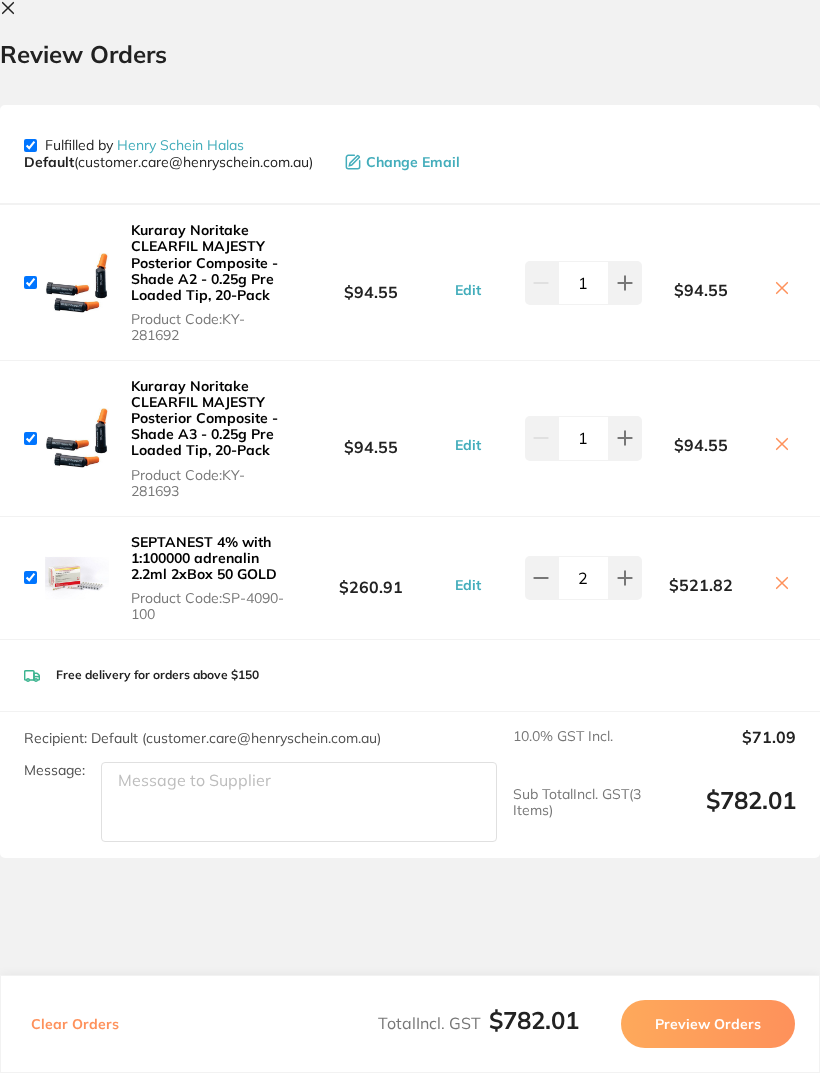 click on "Clear Orders Total  Incl. GST $782.01 Preview Orders" at bounding box center (410, 1024) 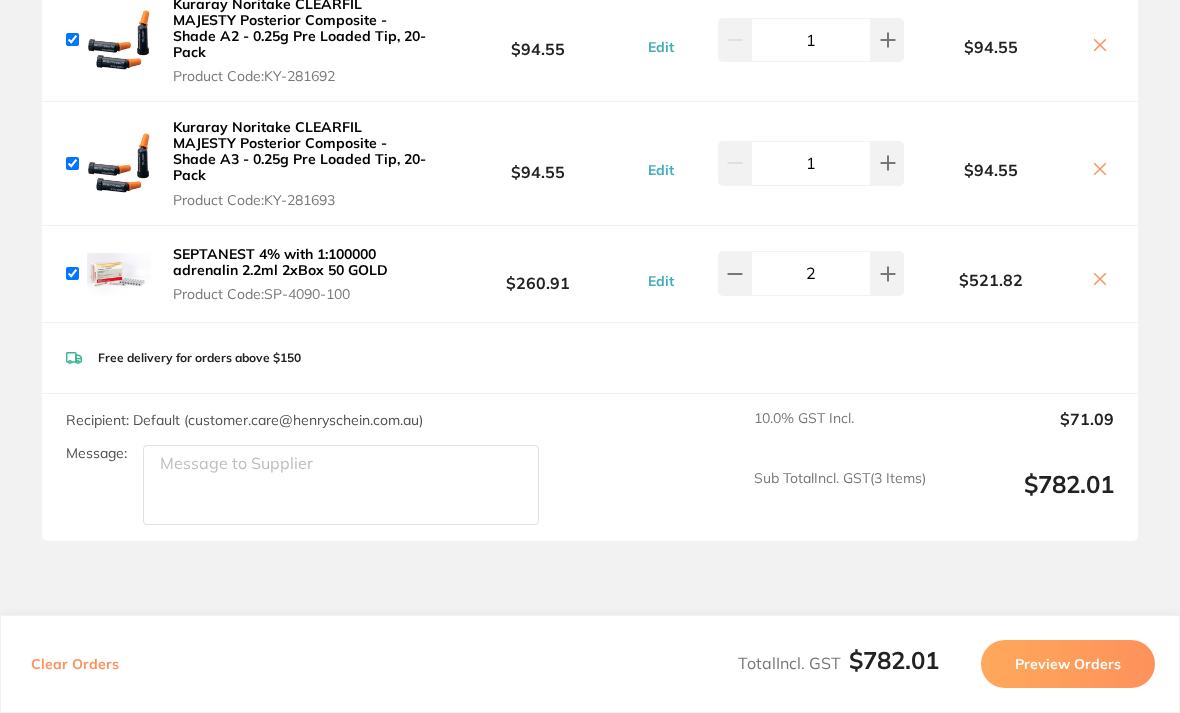 click on "Preview Orders" at bounding box center [1068, 664] 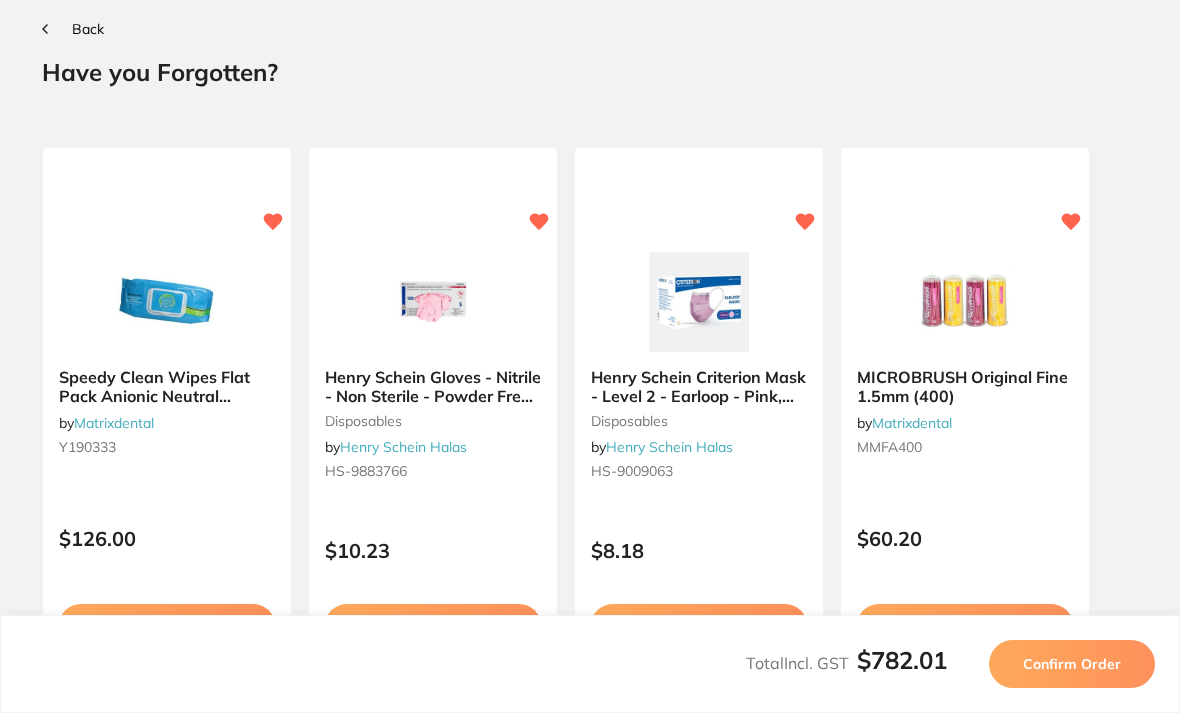 scroll, scrollTop: 0, scrollLeft: 0, axis: both 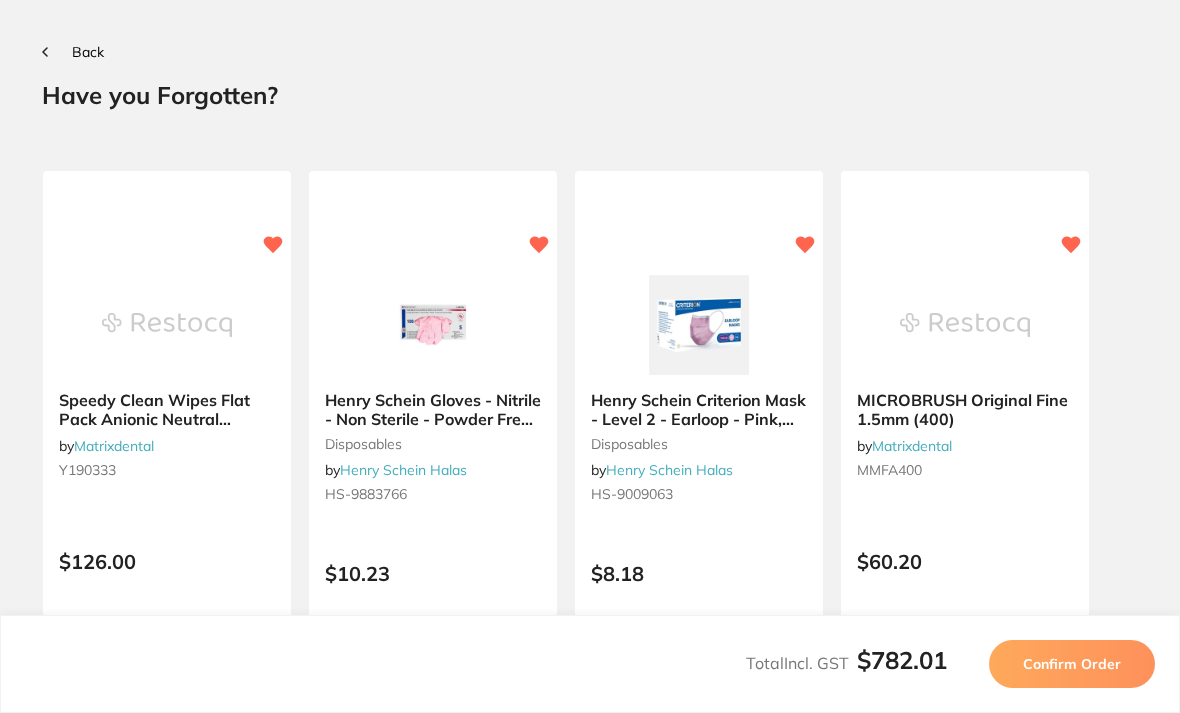 click on "Confirm Order" at bounding box center (1072, 664) 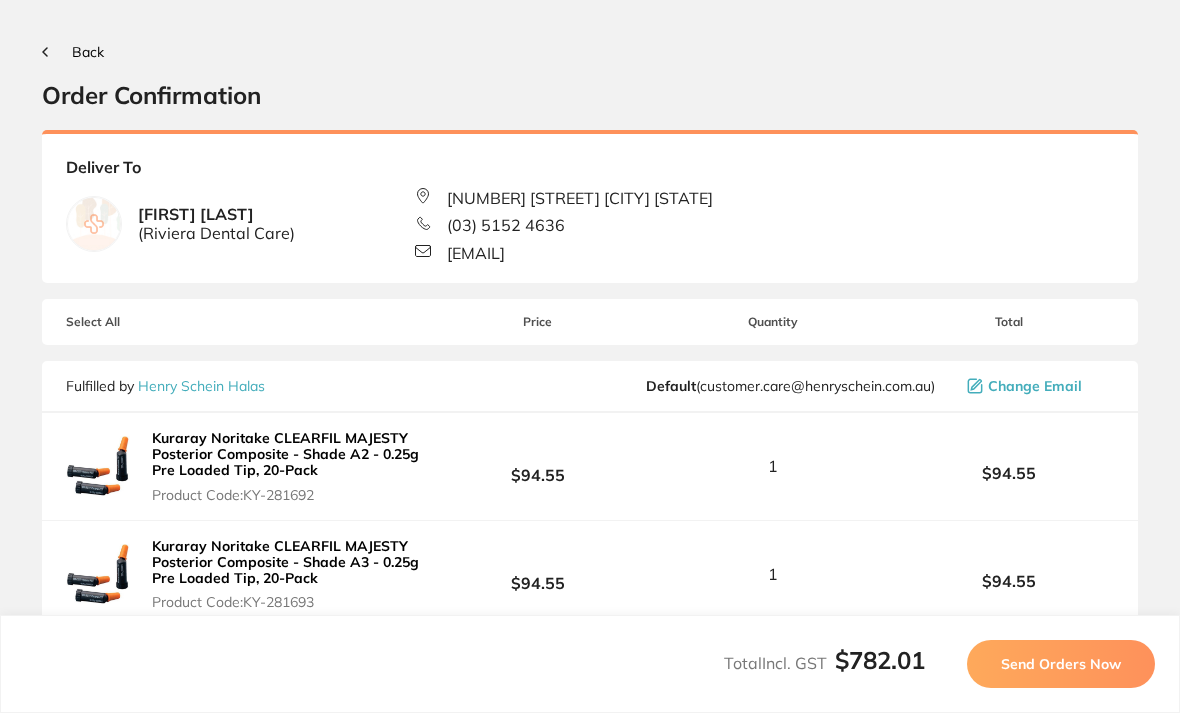 click on "Send Orders Now" at bounding box center (1061, 664) 